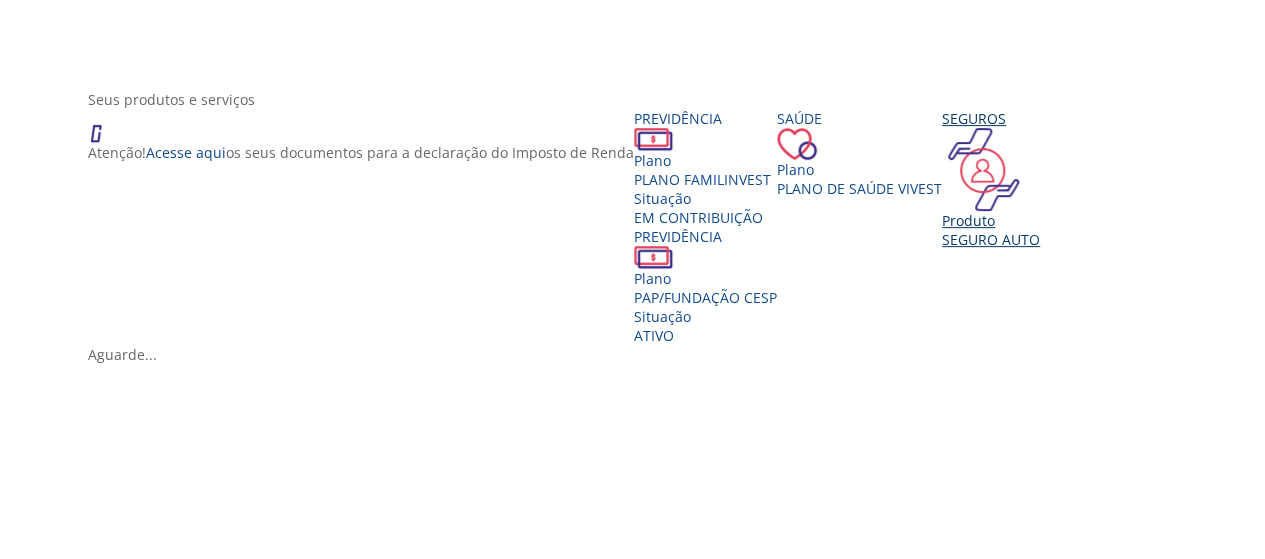 scroll, scrollTop: 400, scrollLeft: 0, axis: vertical 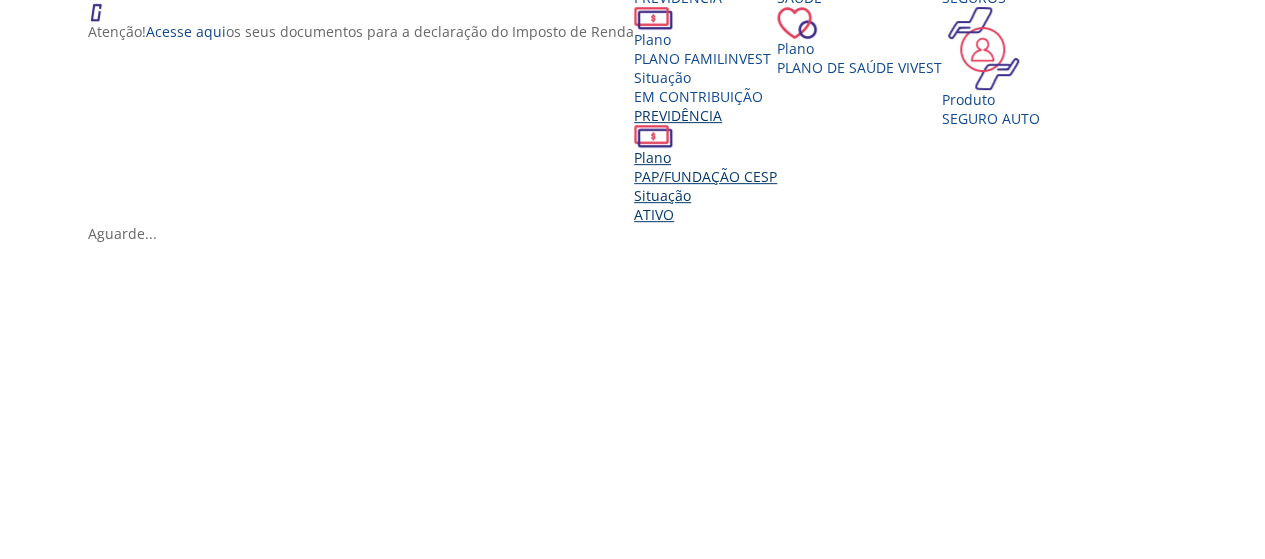 click on "PAP/FUNDAÇÃO CESP" at bounding box center (705, 176) 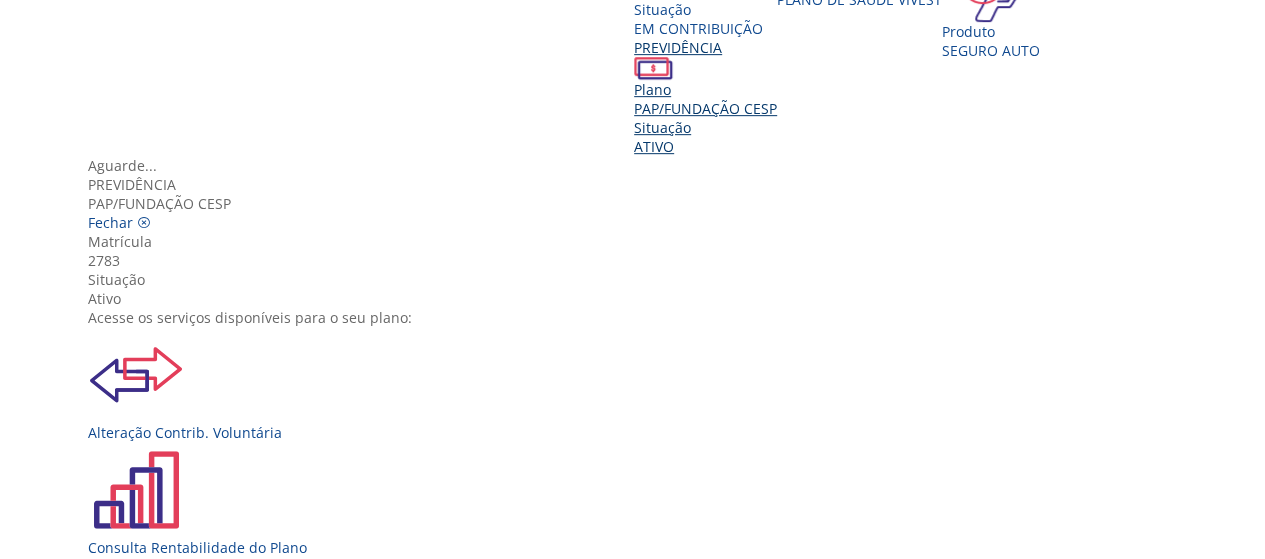 scroll, scrollTop: 500, scrollLeft: 0, axis: vertical 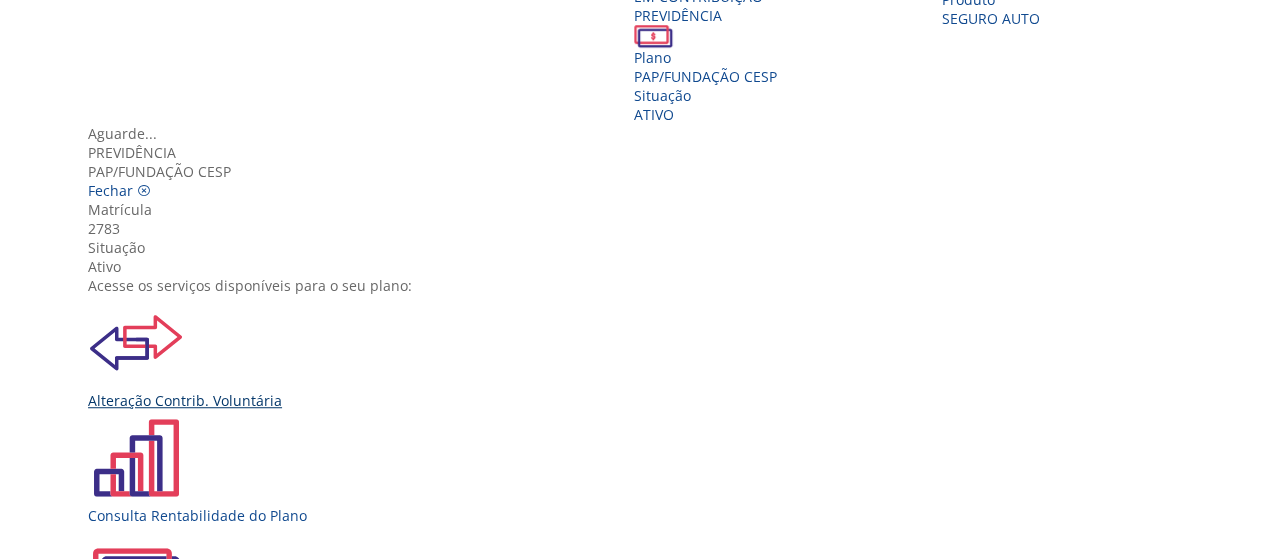 click at bounding box center [136, 343] 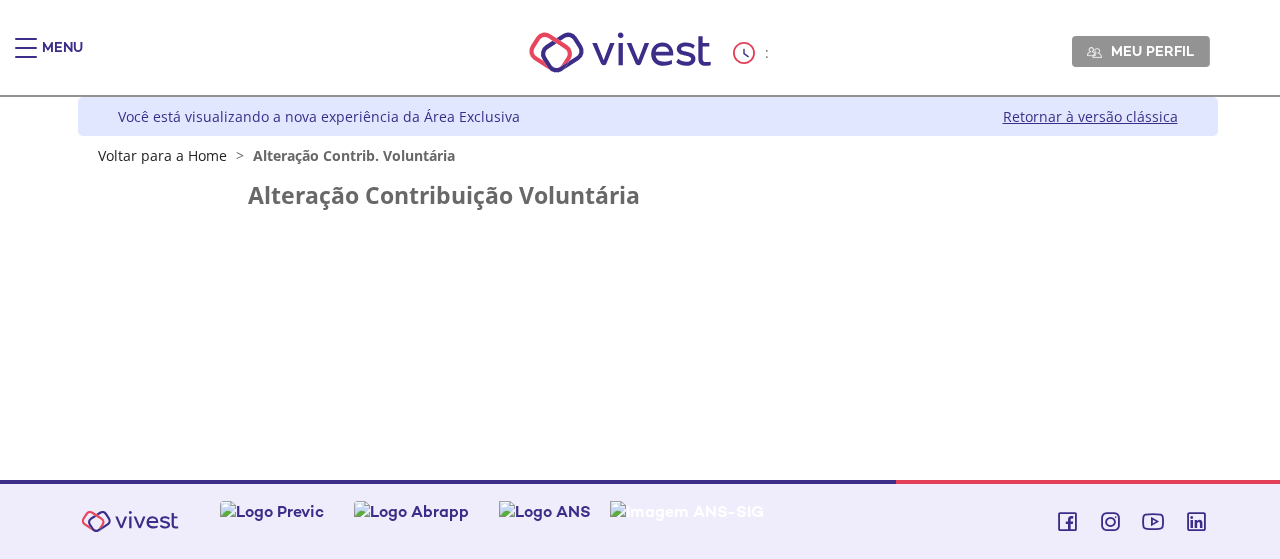 scroll, scrollTop: 0, scrollLeft: 0, axis: both 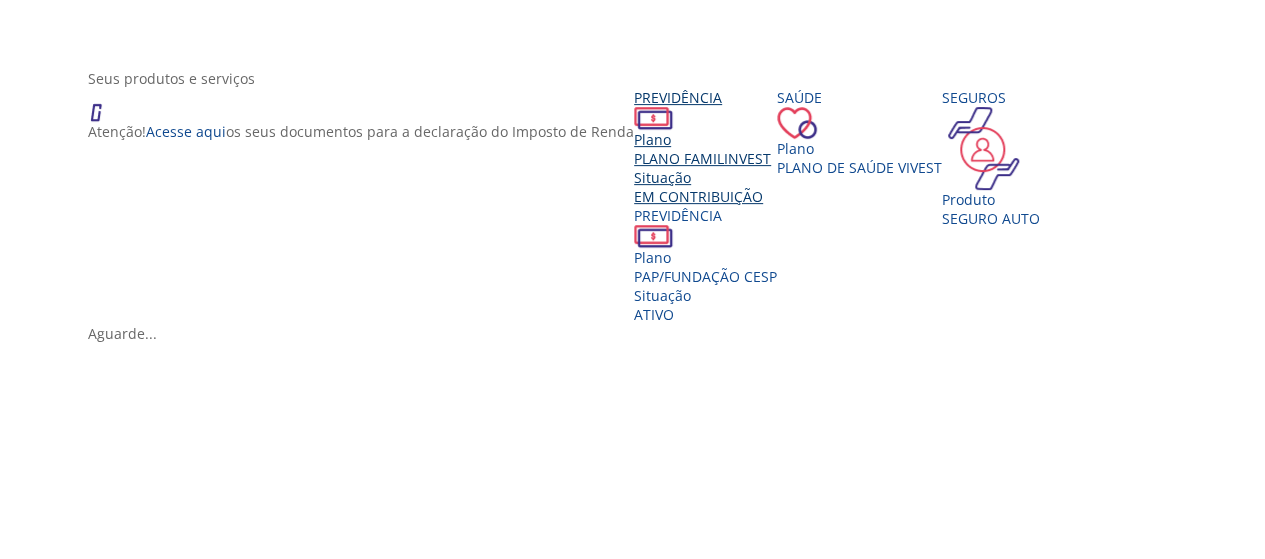 click on "Situação" at bounding box center [705, 177] 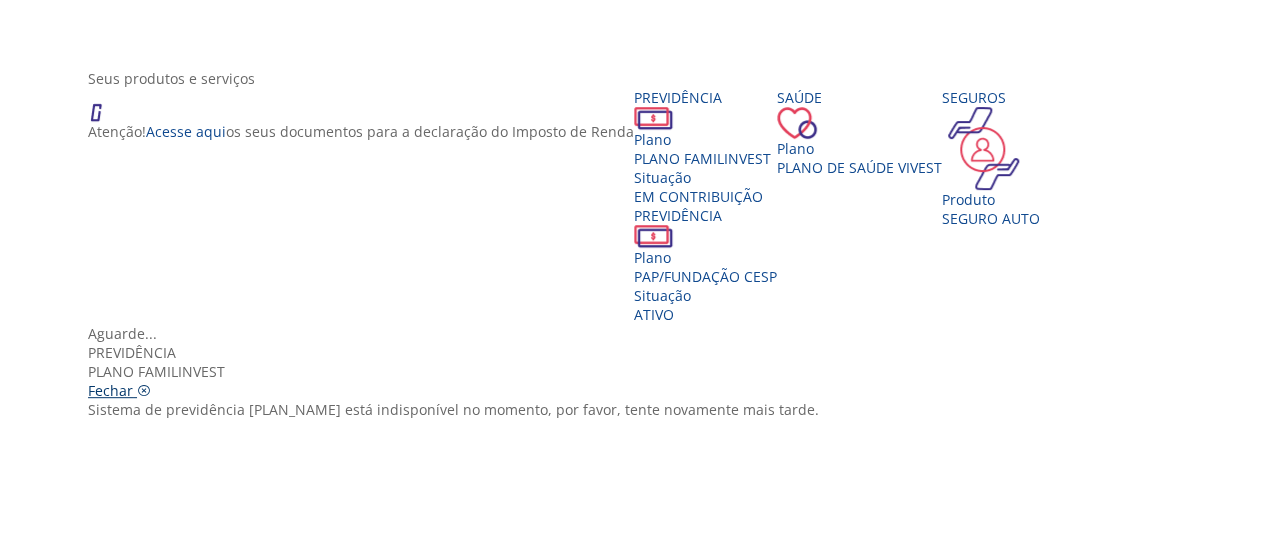drag, startPoint x: 984, startPoint y: 70, endPoint x: 941, endPoint y: 117, distance: 63.702435 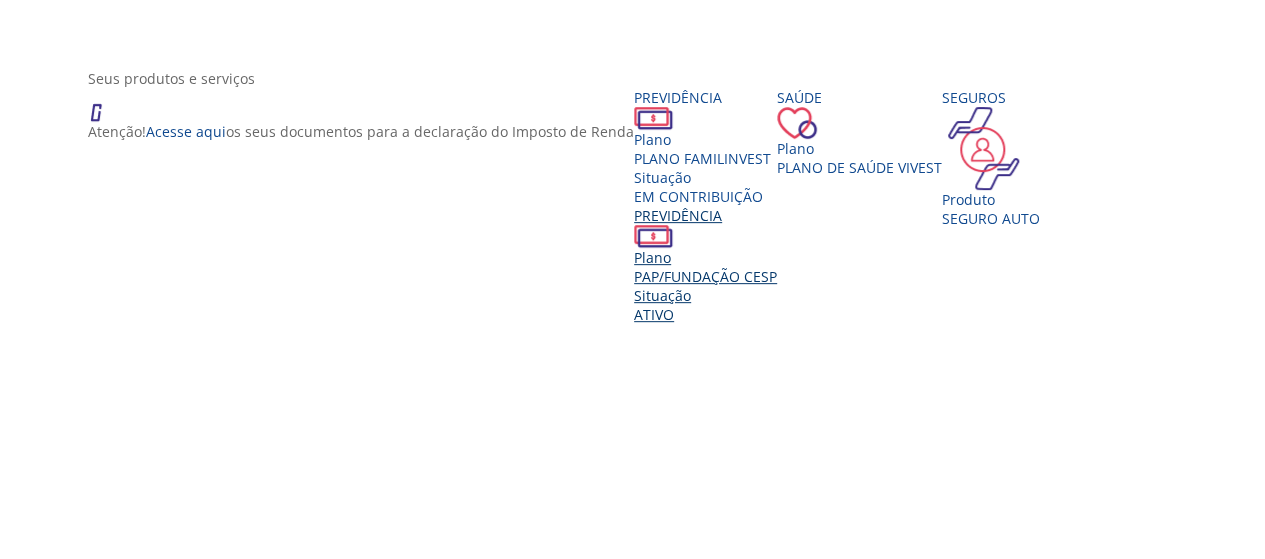 click on "PAP/FUNDAÇÃO CESP" at bounding box center (705, 276) 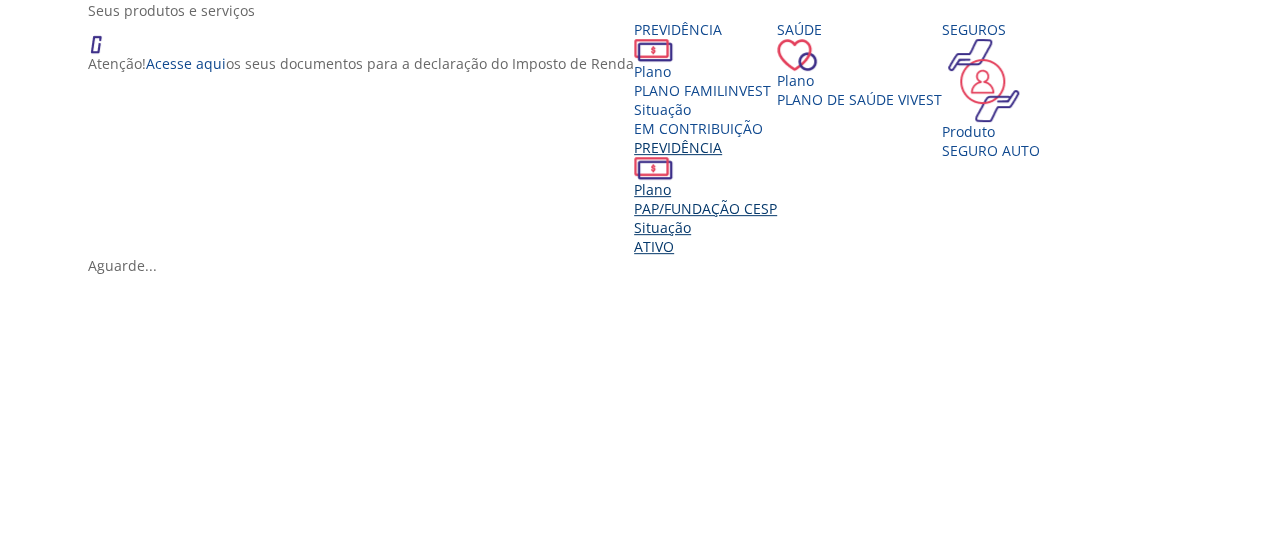 scroll, scrollTop: 400, scrollLeft: 0, axis: vertical 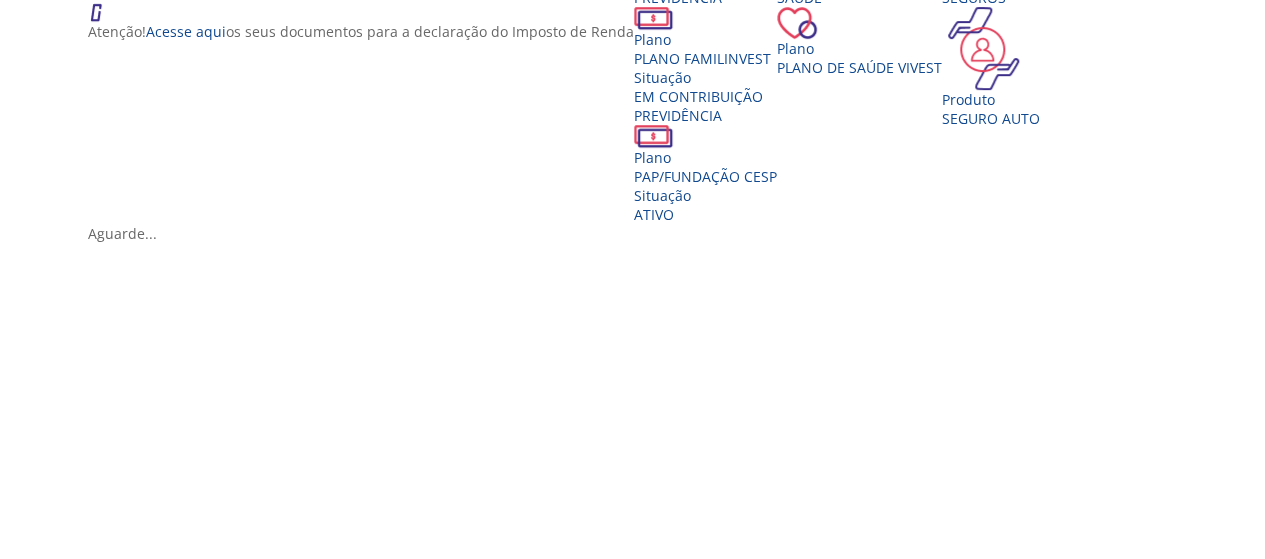 click at bounding box center [640, 224] 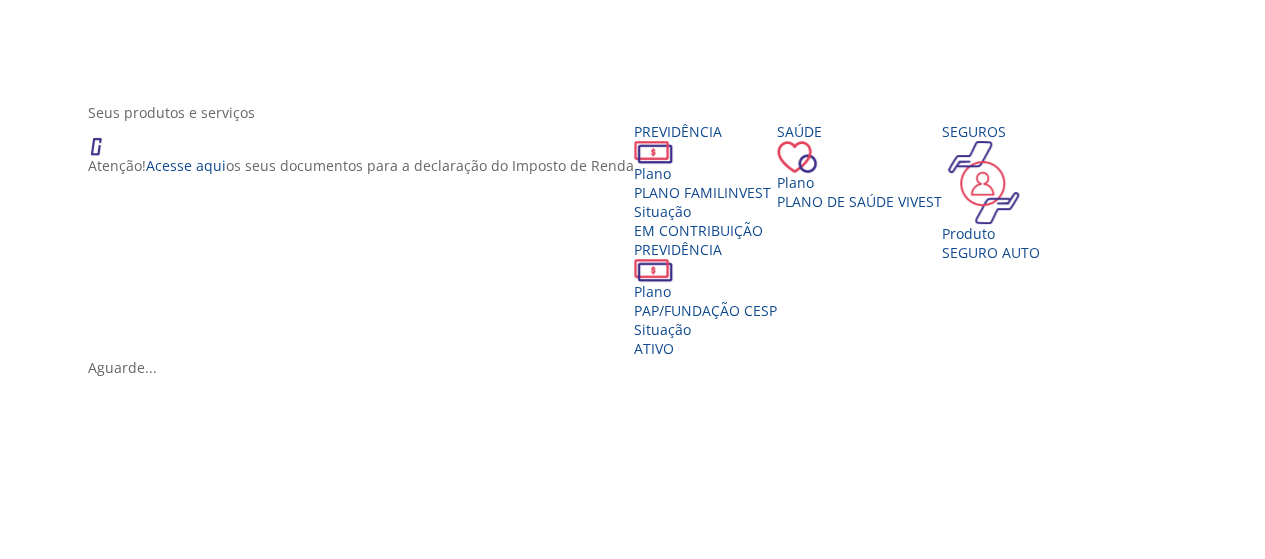scroll, scrollTop: 229, scrollLeft: 0, axis: vertical 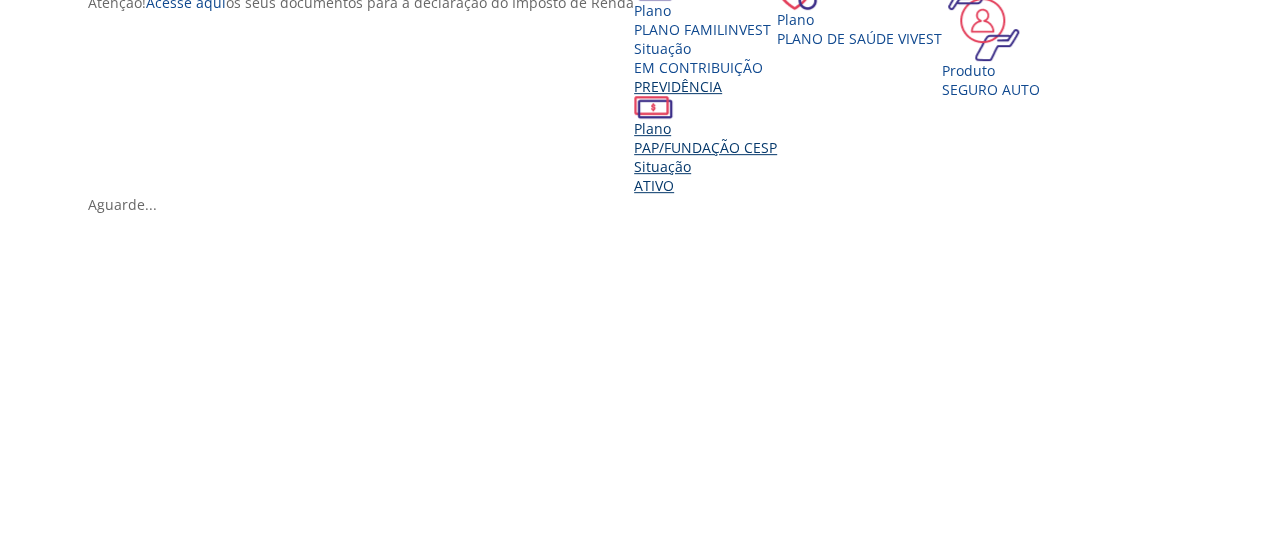 click on "PAP/FUNDAÇÃO CESP" at bounding box center [705, 147] 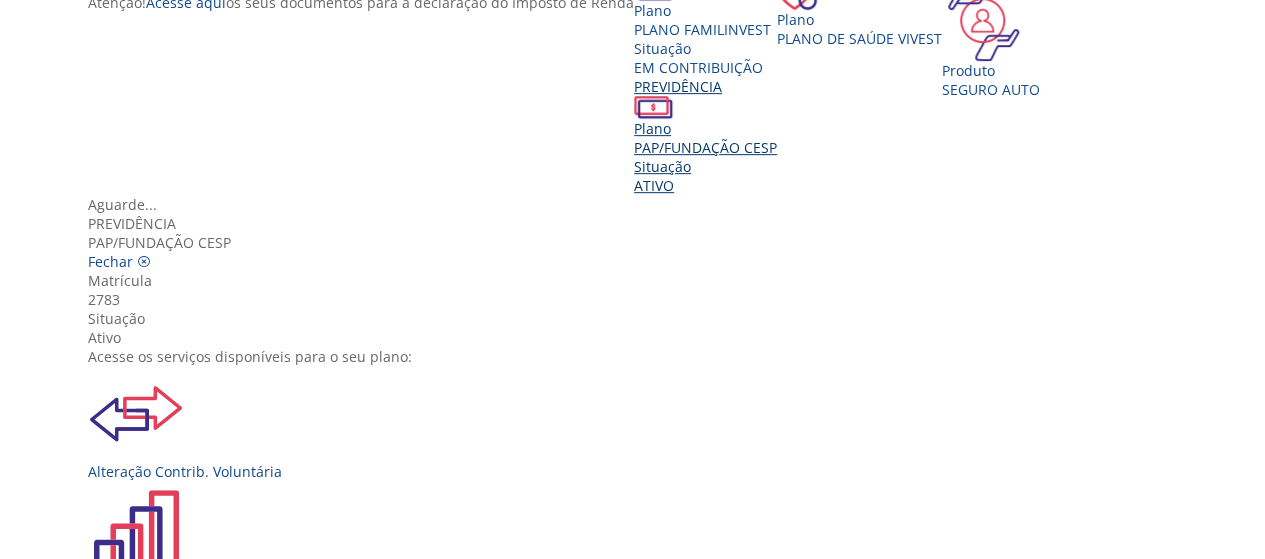 scroll, scrollTop: 100, scrollLeft: 0, axis: vertical 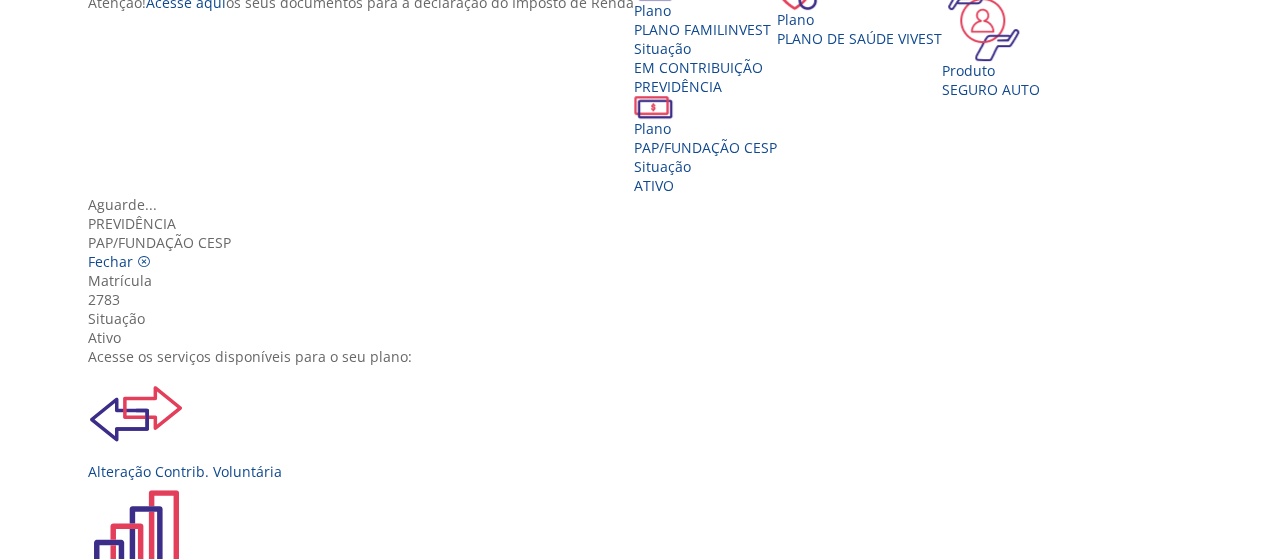 click at bounding box center (136, 644) 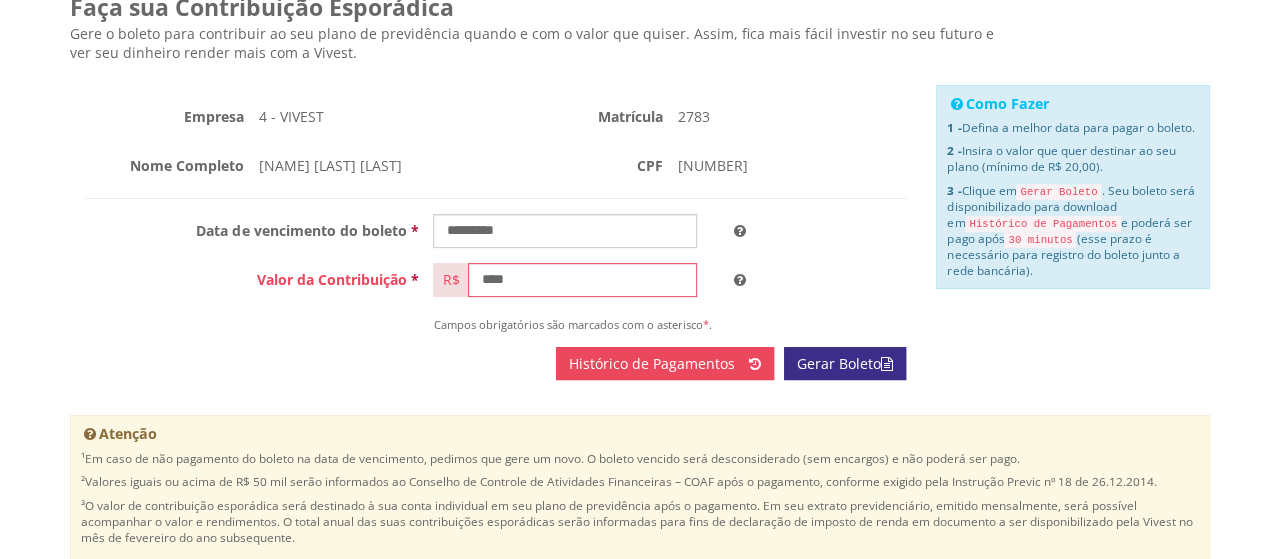 scroll, scrollTop: 296, scrollLeft: 0, axis: vertical 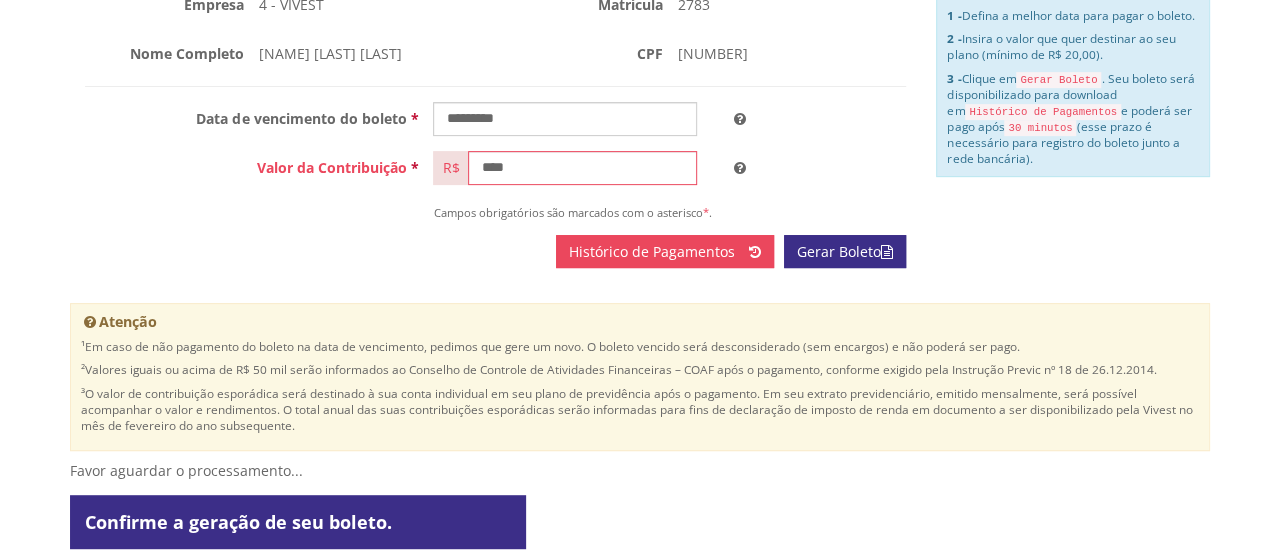click on "Histórico de Pagamentos" at bounding box center (652, 251) 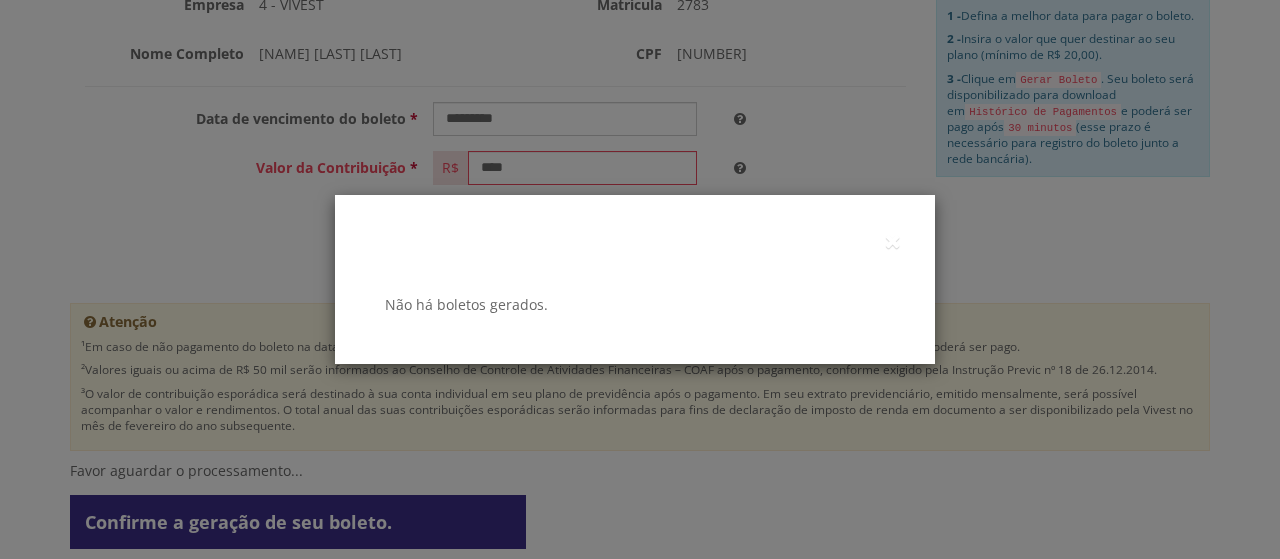 click on "Histórico de Pagamentos
Não há boletos gerados." at bounding box center (635, 279) 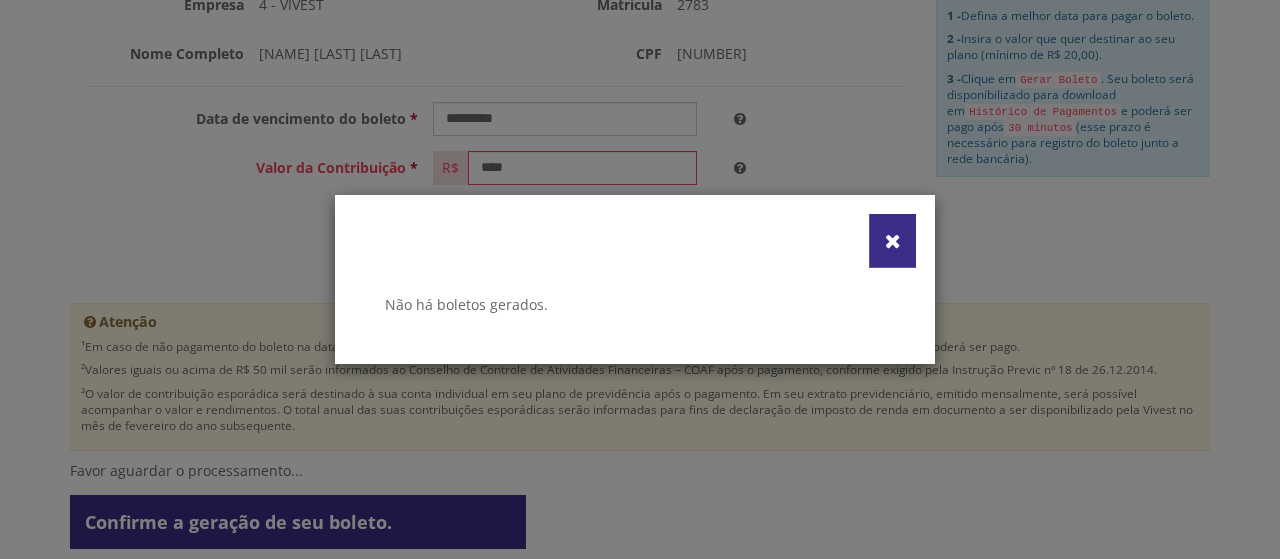 click at bounding box center (893, 241) 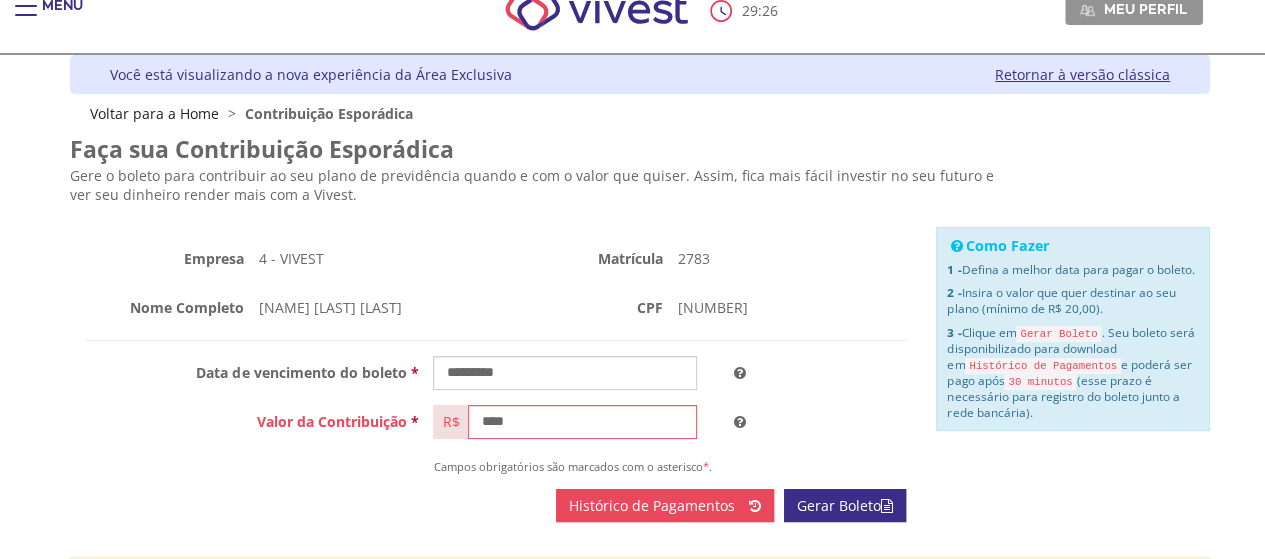 scroll, scrollTop: 0, scrollLeft: 0, axis: both 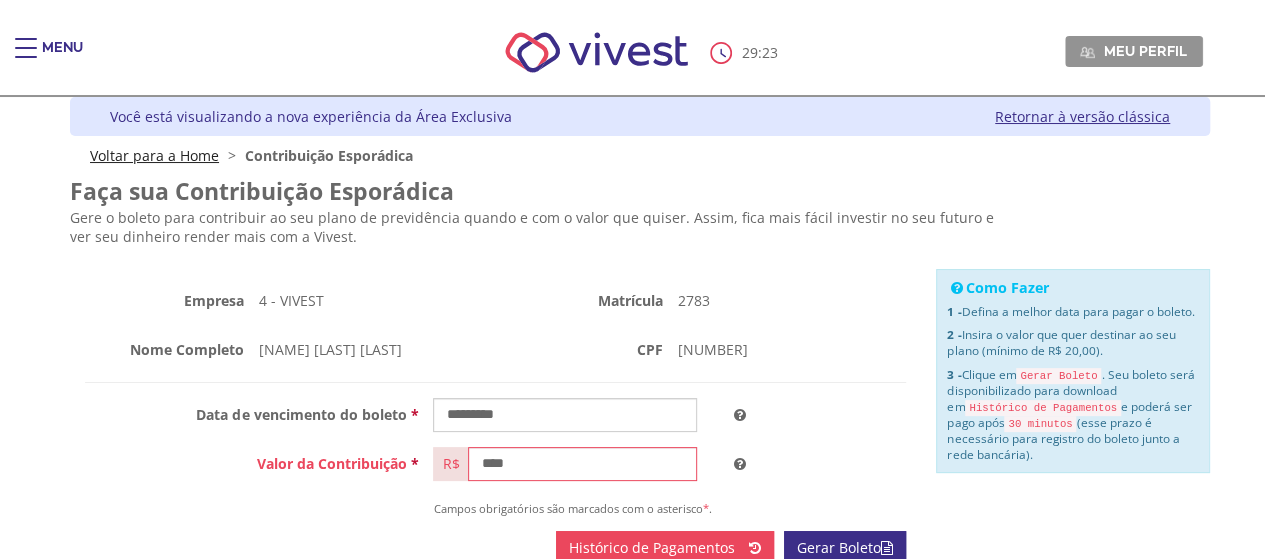 click on "Voltar para a Home" at bounding box center (154, 155) 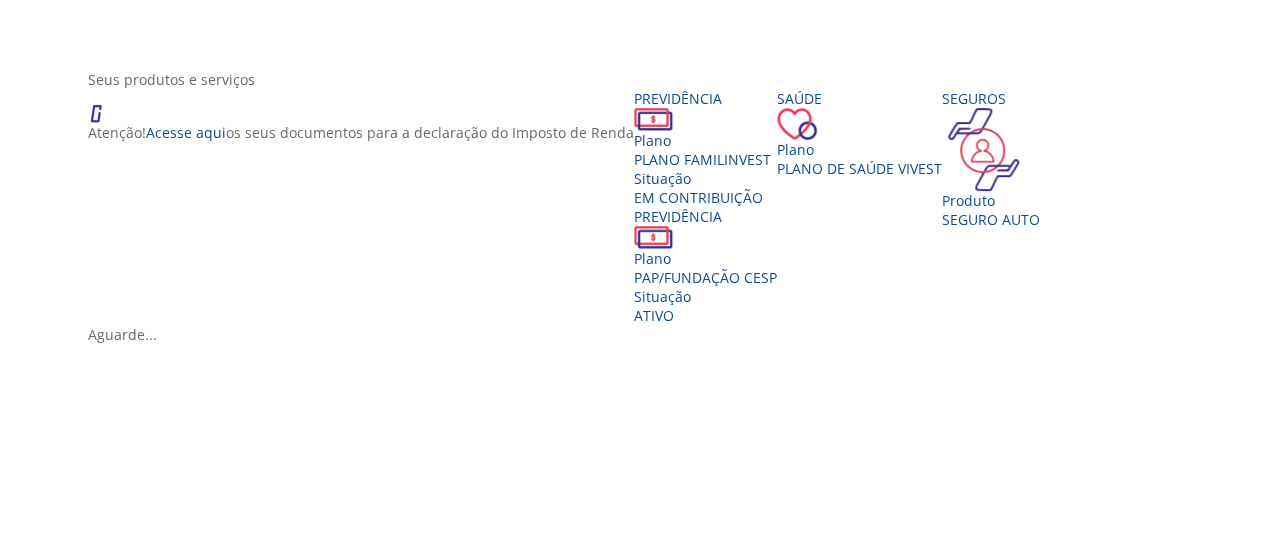 scroll, scrollTop: 300, scrollLeft: 0, axis: vertical 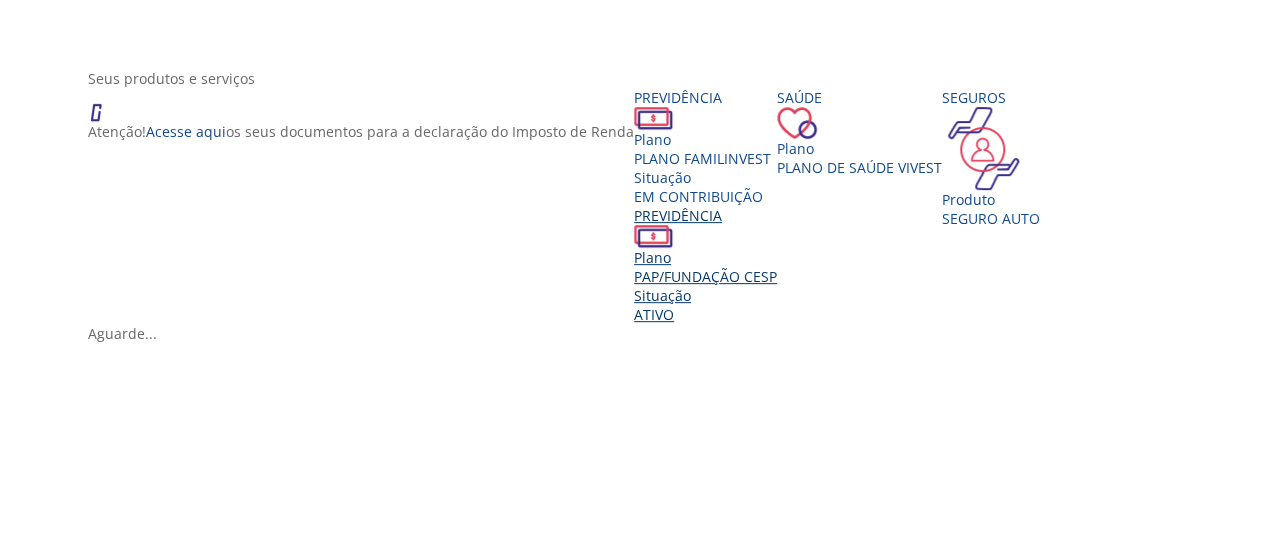 click on "Situação" at bounding box center [705, 295] 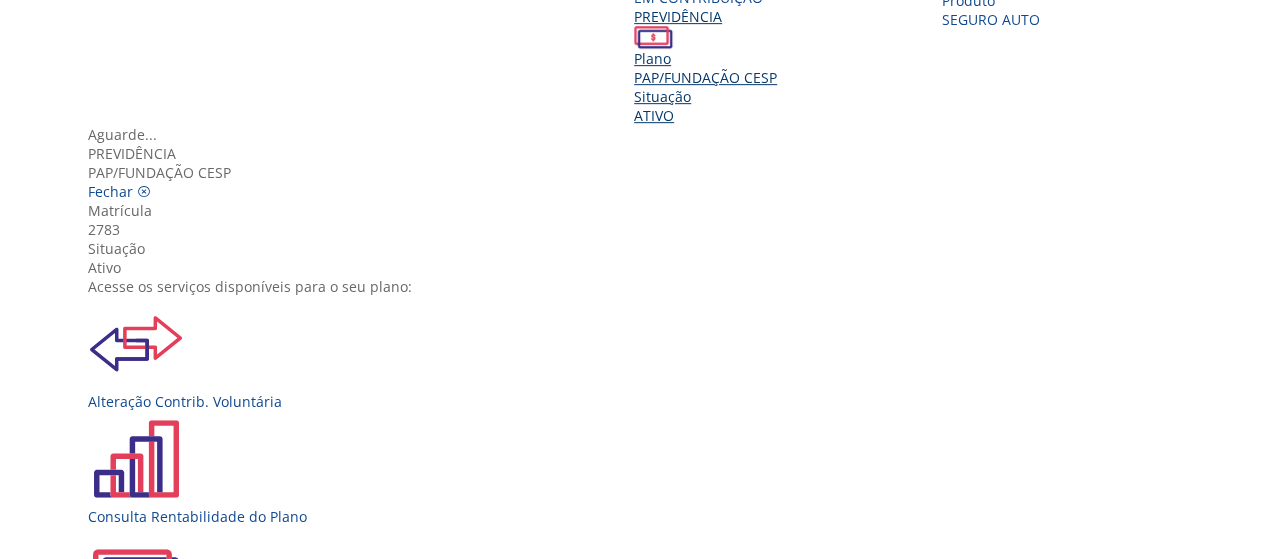 scroll, scrollTop: 500, scrollLeft: 0, axis: vertical 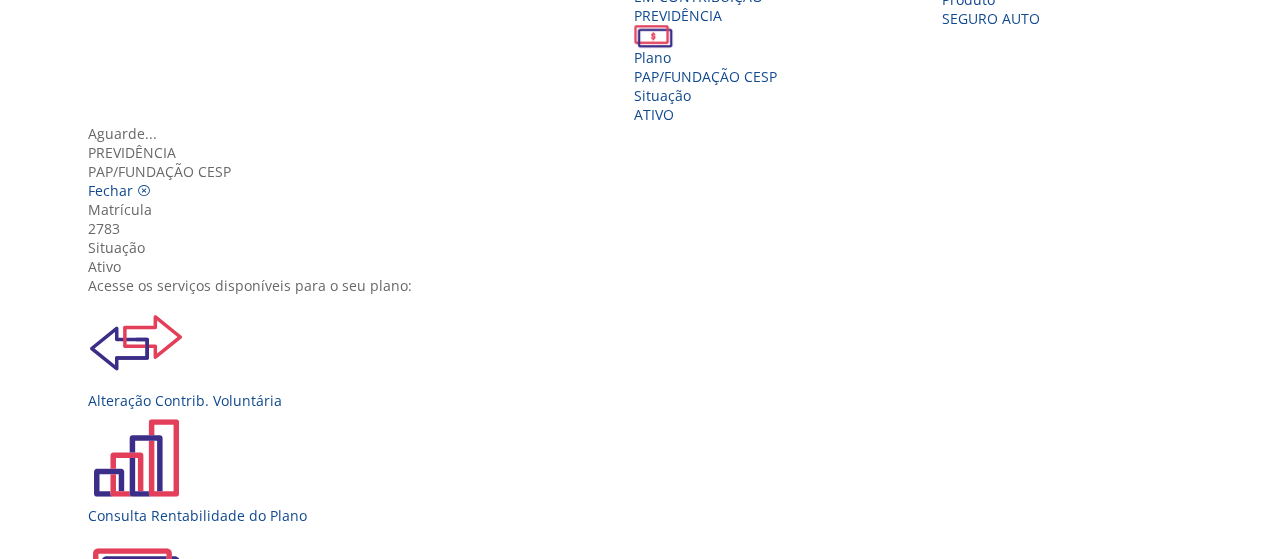 click at bounding box center (136, 1033) 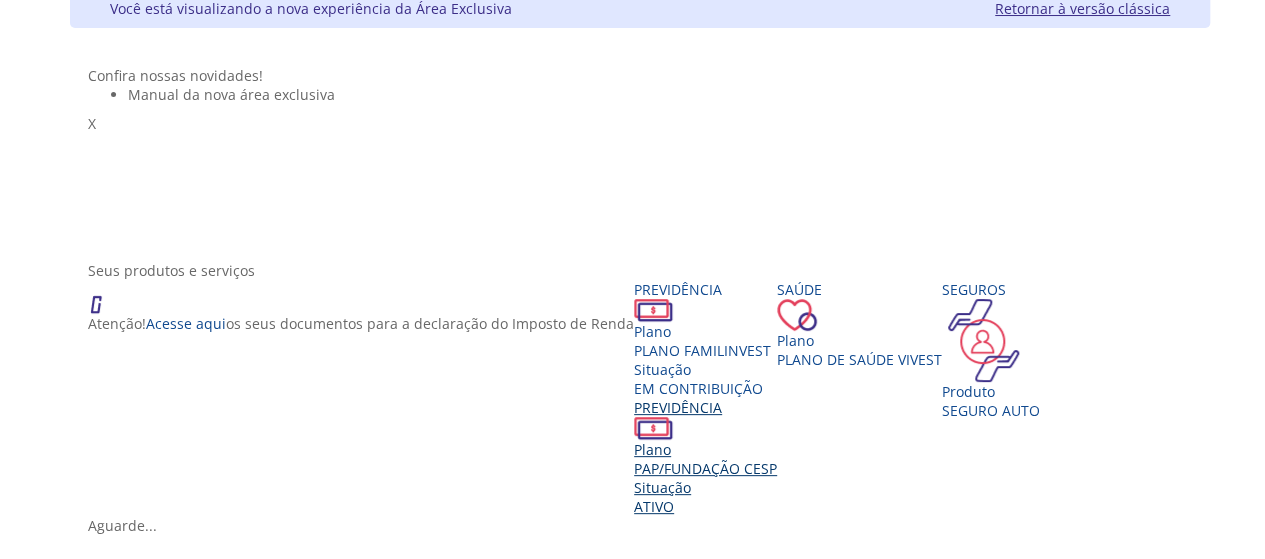 scroll, scrollTop: 300, scrollLeft: 0, axis: vertical 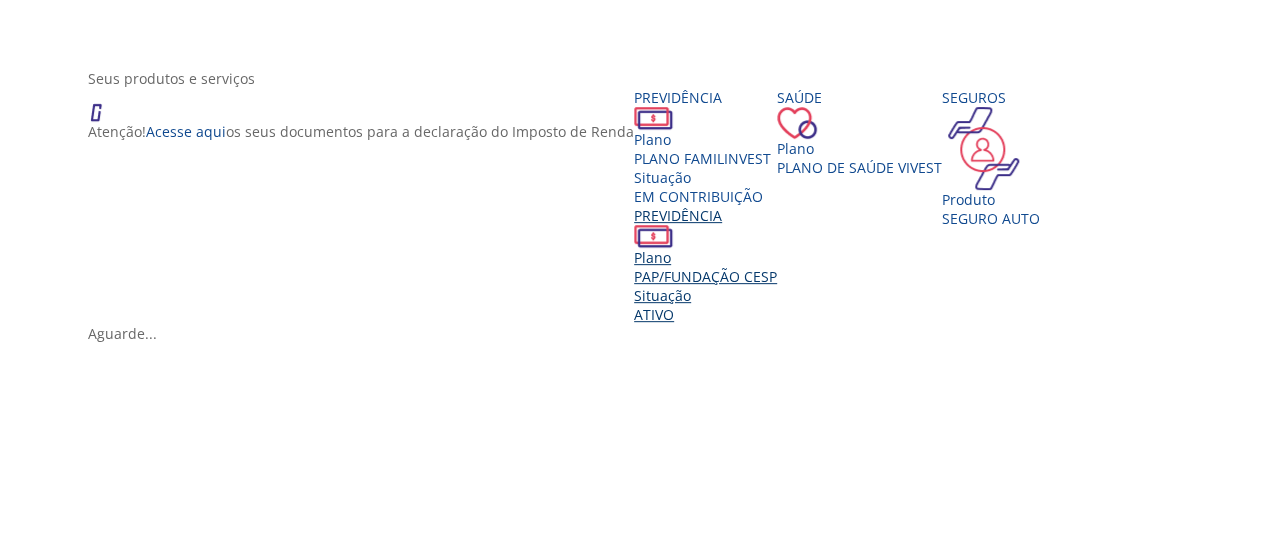 click on "Plano PAP/FUNDAÇÃO CESP
Situação Ativo" at bounding box center [705, 286] 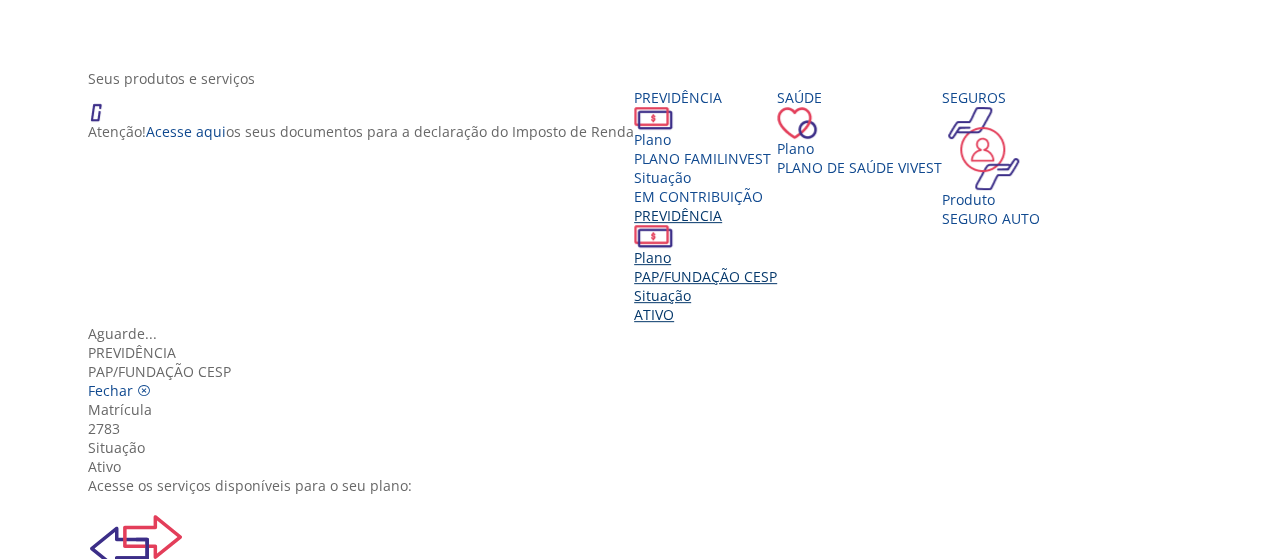 scroll, scrollTop: 200, scrollLeft: 0, axis: vertical 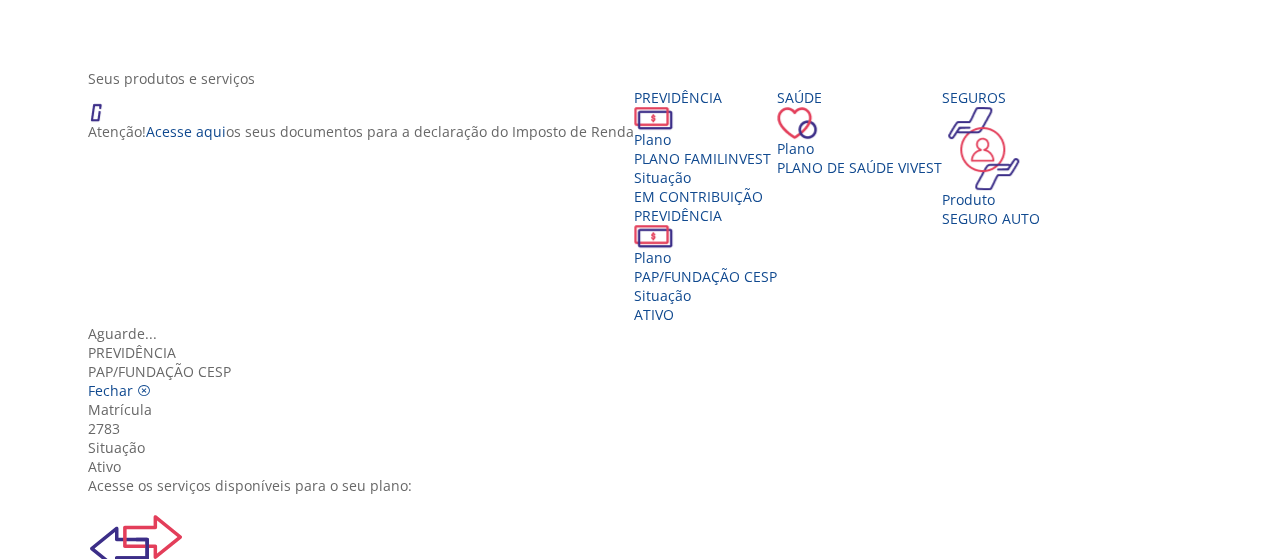 click on "Simulação de Benefícios" at bounding box center [640, 1242] 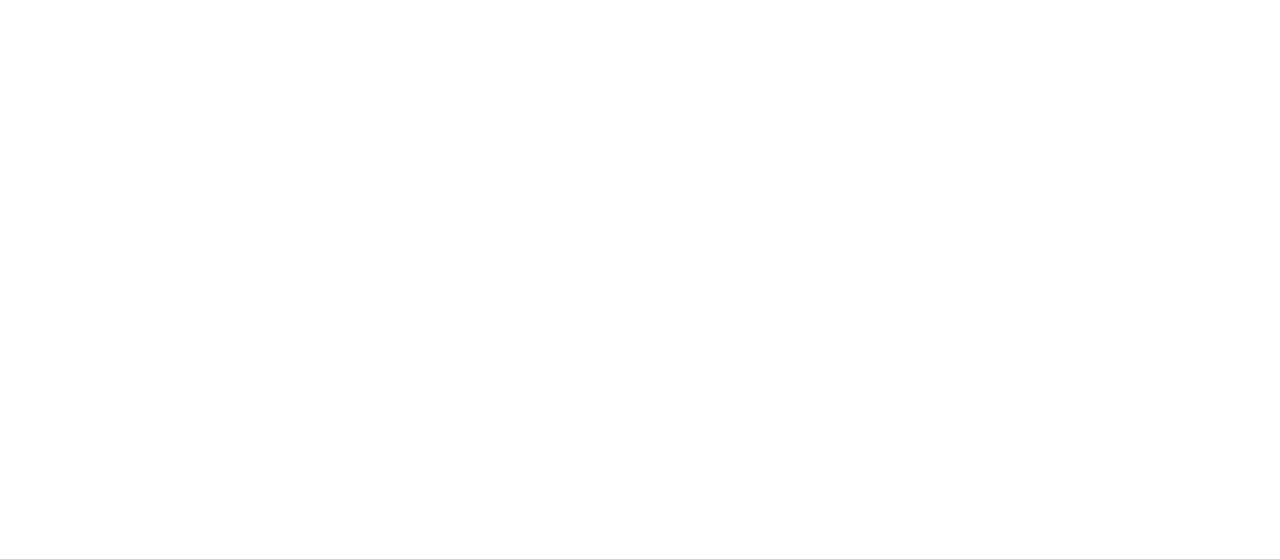 scroll, scrollTop: 0, scrollLeft: 0, axis: both 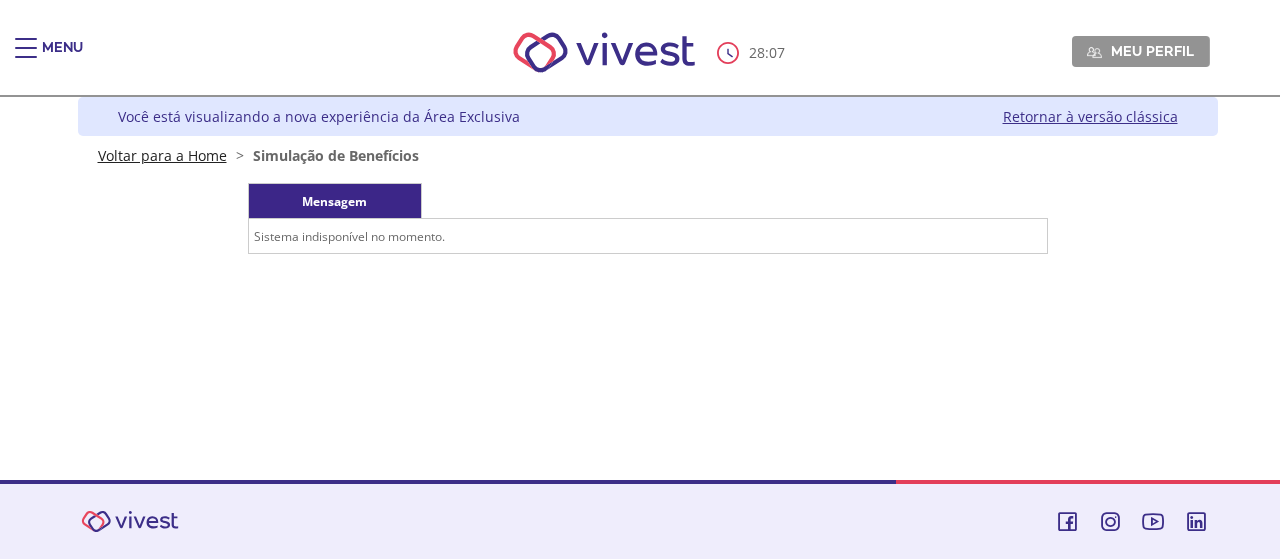 click on "Voltar para a Home" at bounding box center (162, 155) 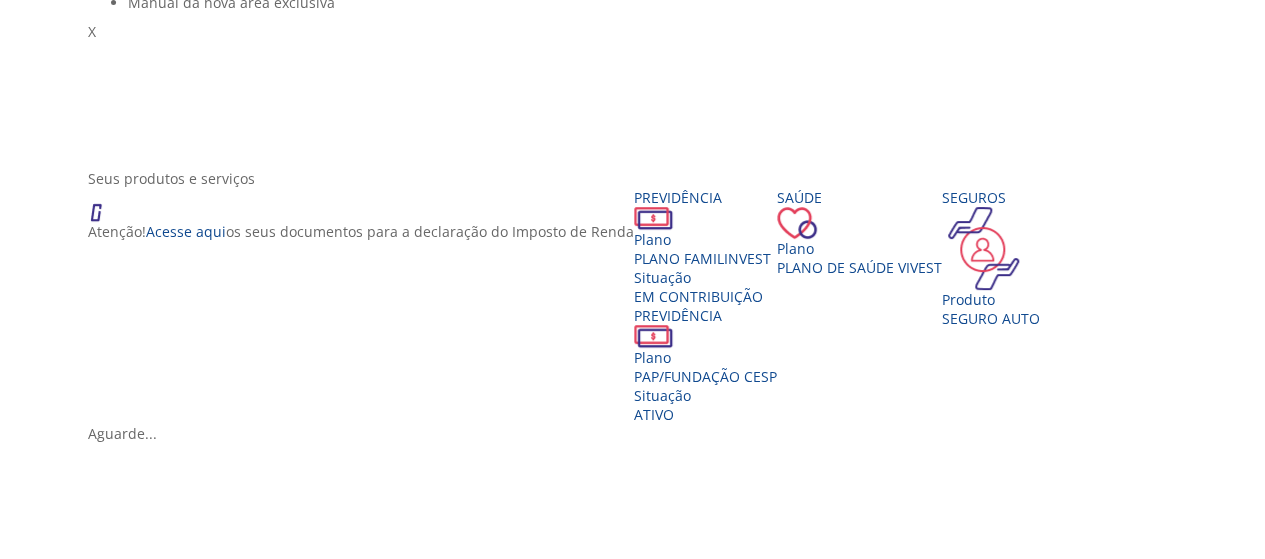 scroll, scrollTop: 400, scrollLeft: 0, axis: vertical 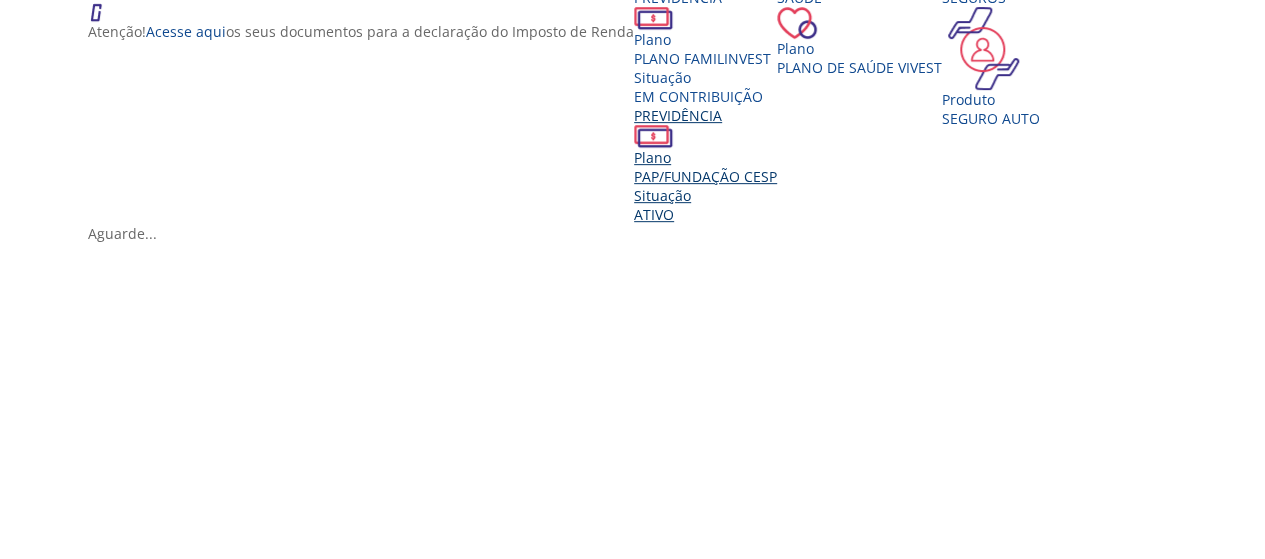 click on "Situação" at bounding box center [705, 195] 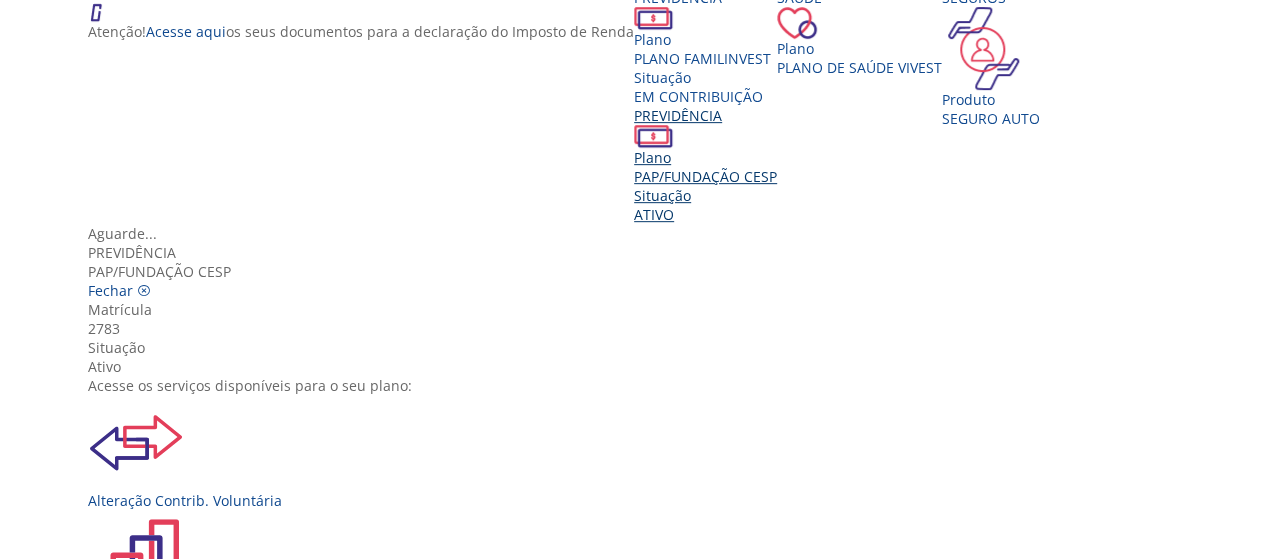 scroll, scrollTop: 0, scrollLeft: 0, axis: both 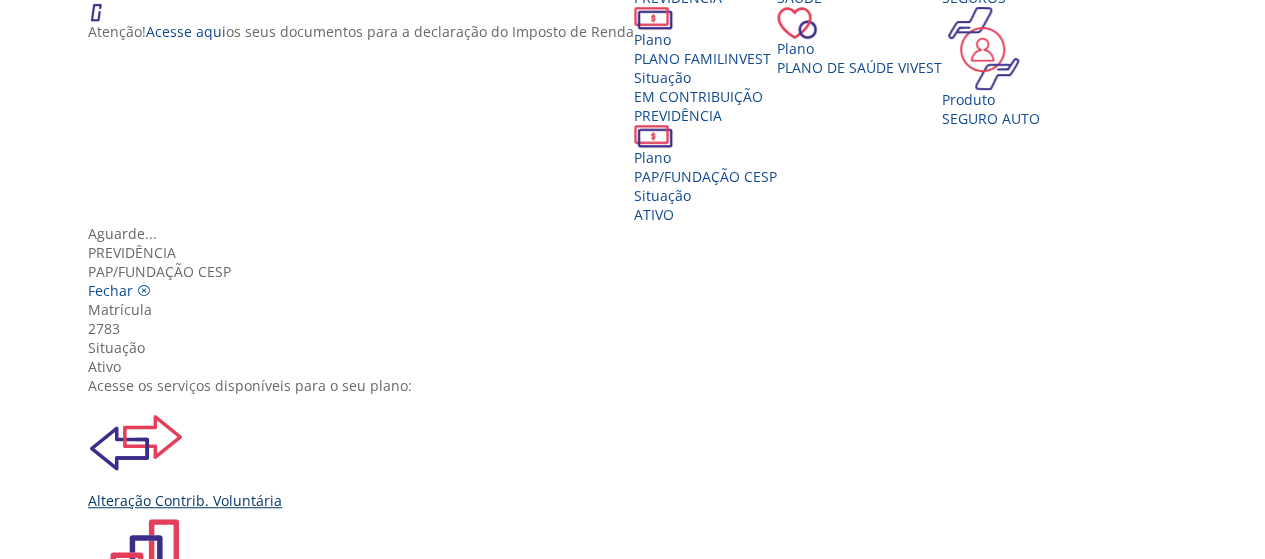 click at bounding box center [136, 443] 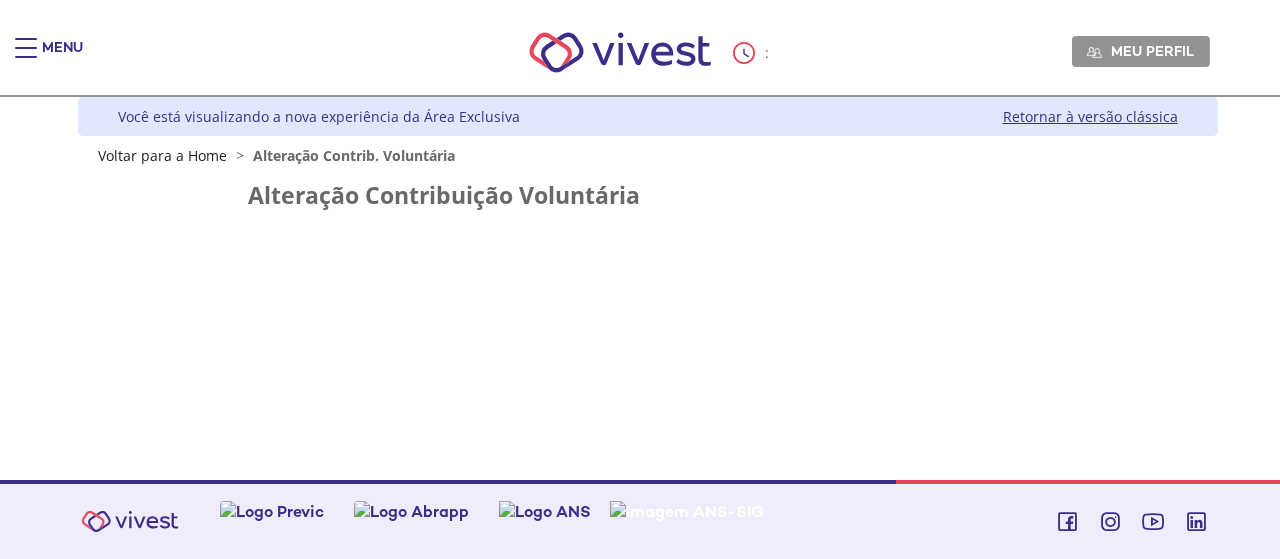 scroll, scrollTop: 0, scrollLeft: 0, axis: both 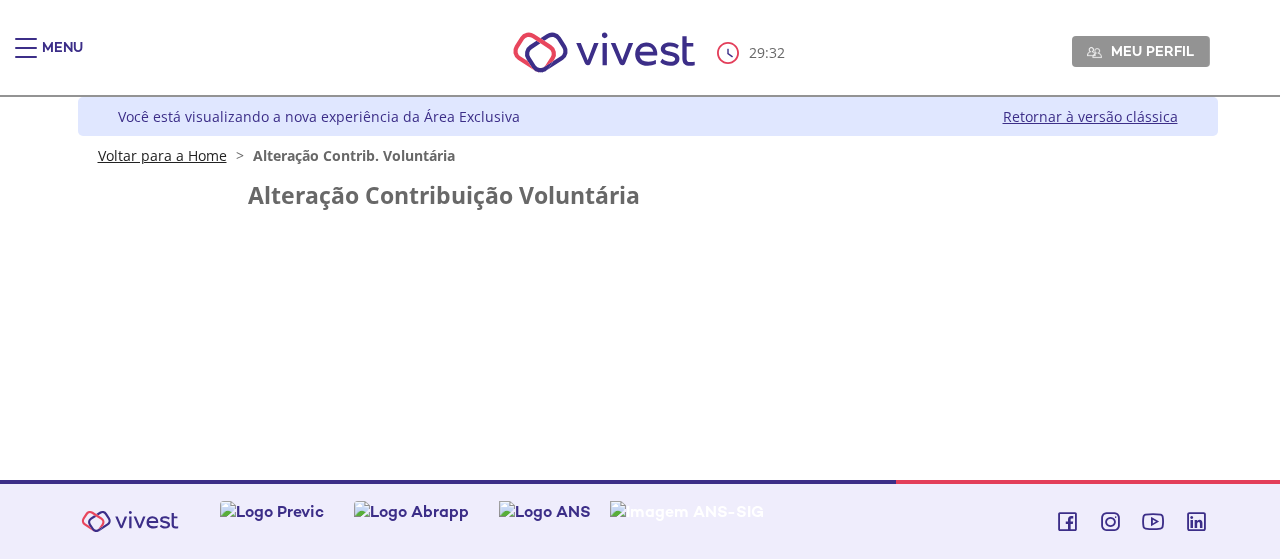 click on "Voltar para a Home" at bounding box center [162, 155] 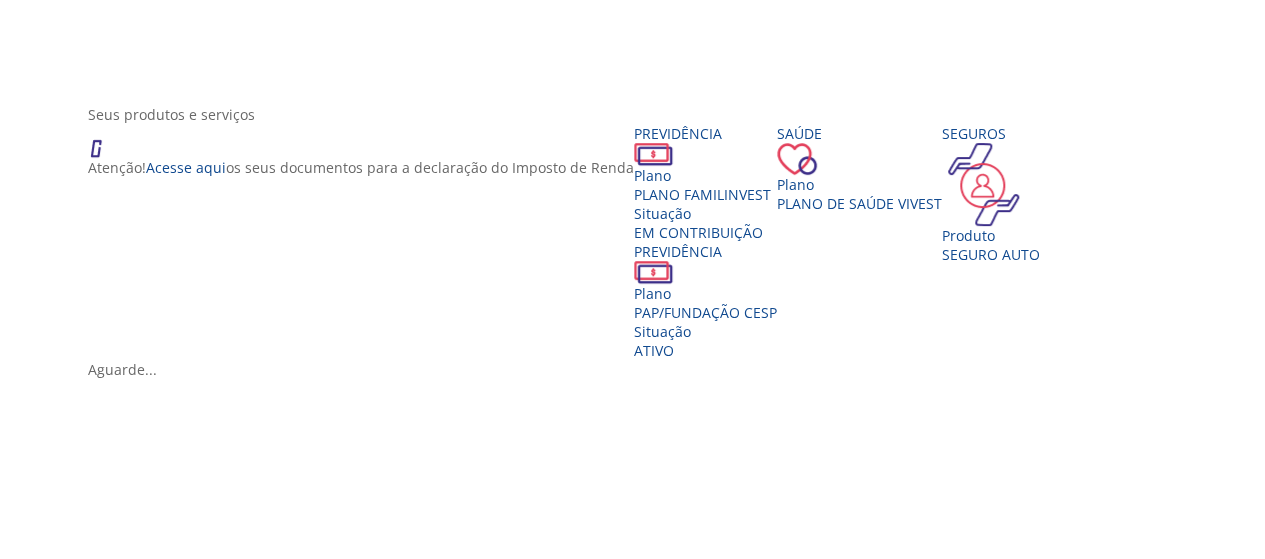 scroll, scrollTop: 300, scrollLeft: 0, axis: vertical 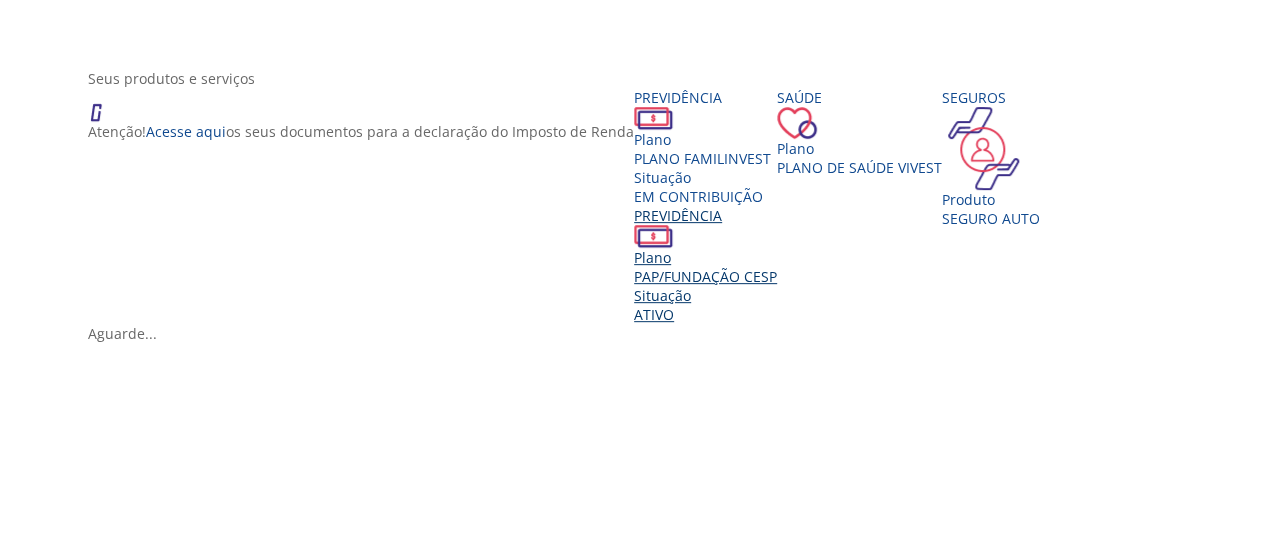 click on "Ativo" at bounding box center [654, 314] 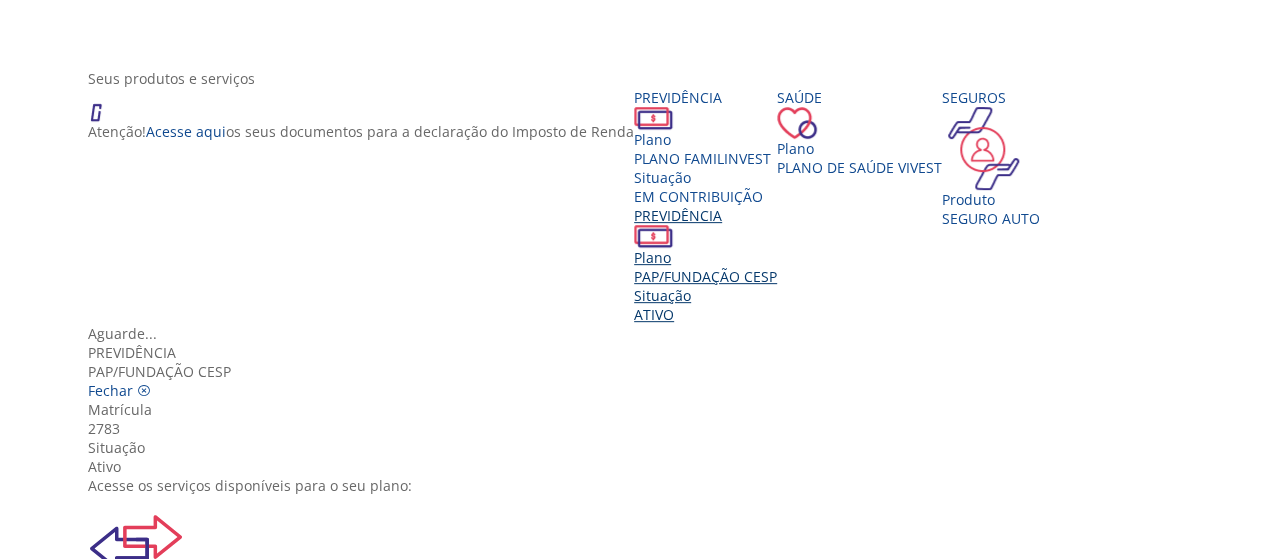scroll, scrollTop: 122, scrollLeft: 0, axis: vertical 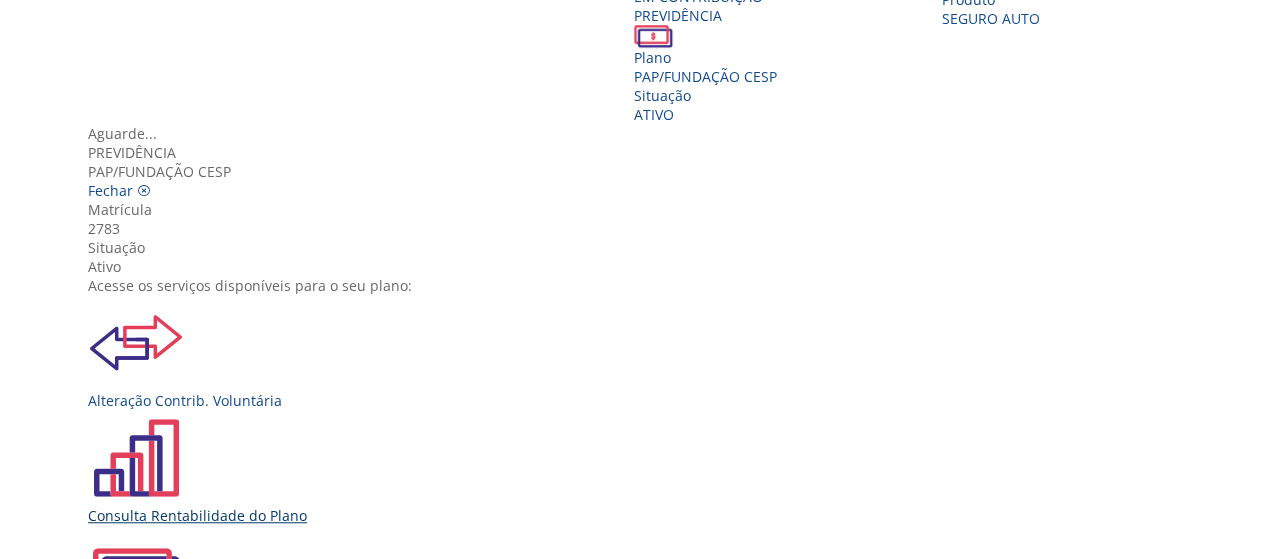 click on "Consulta Rentabilidade do Plano" at bounding box center (640, 515) 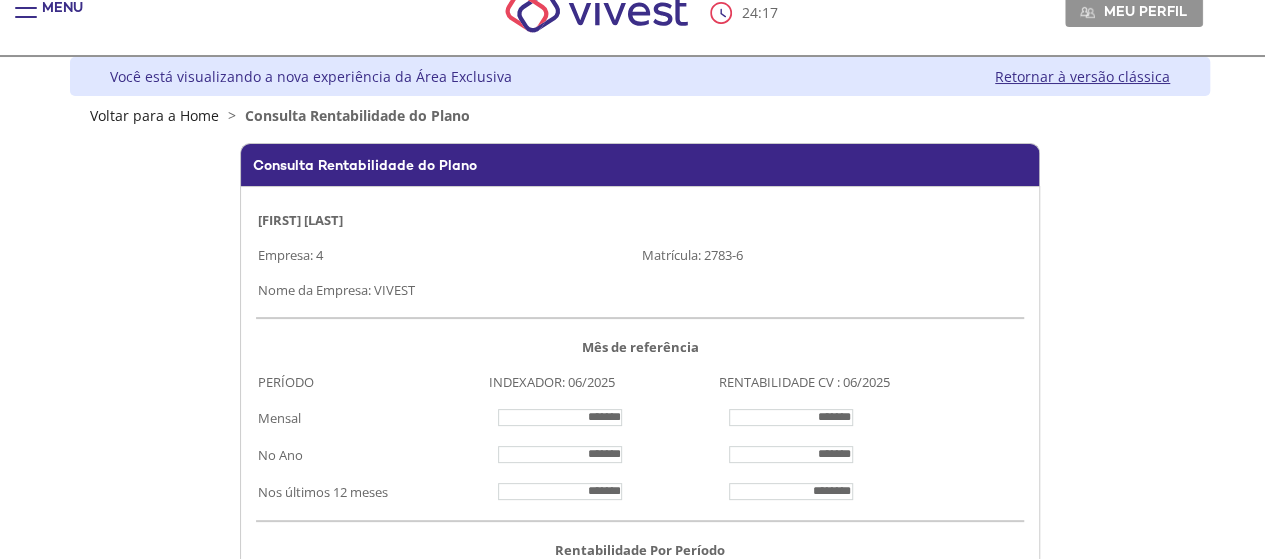 scroll, scrollTop: 0, scrollLeft: 0, axis: both 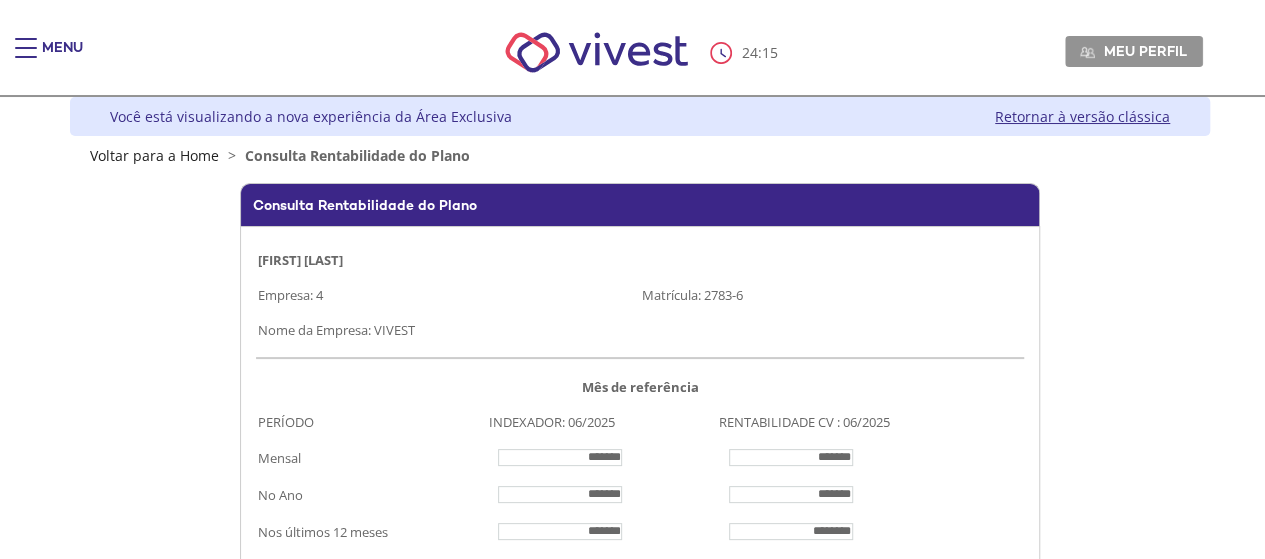 click on "Z6_L19A13G0LGPF00Q7UV9Q807RU0
Você está visualizando a nova experiência da Área Exclusiva
Retornar à versão clássica
Voltar para a Home
>
Consulta Rentabilidade do Plano" at bounding box center (640, 131) 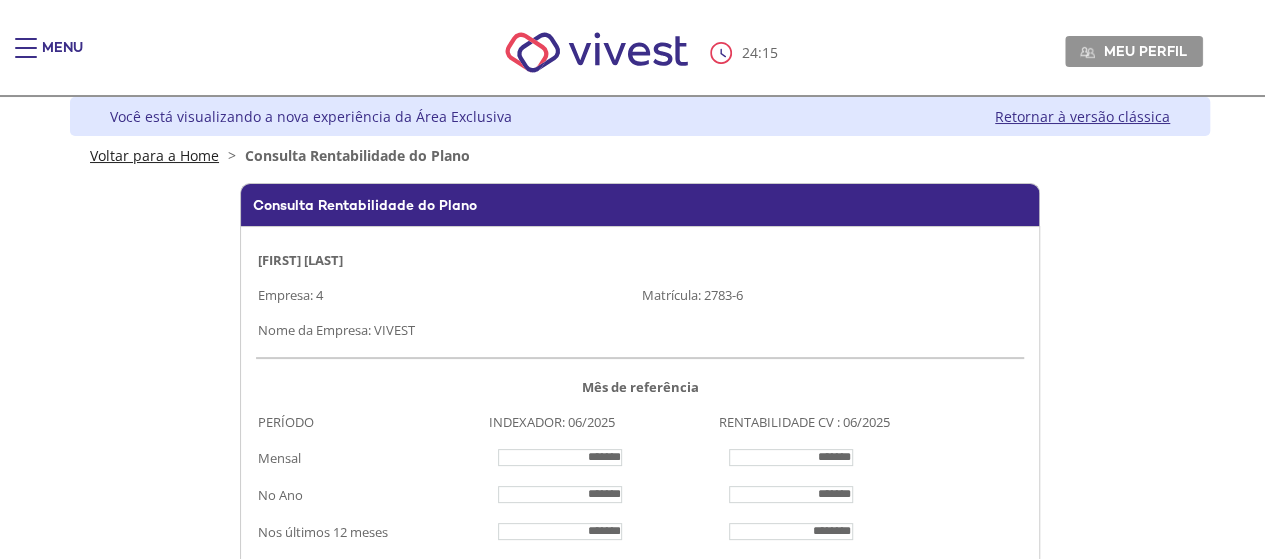 click on "Voltar para a Home" at bounding box center (154, 155) 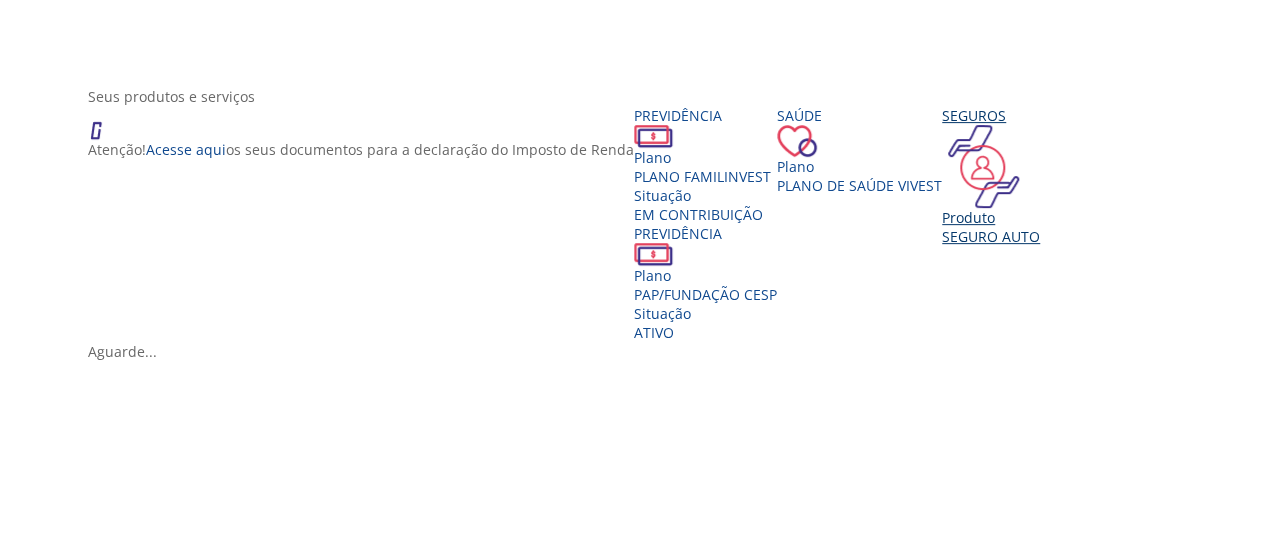 scroll, scrollTop: 300, scrollLeft: 0, axis: vertical 